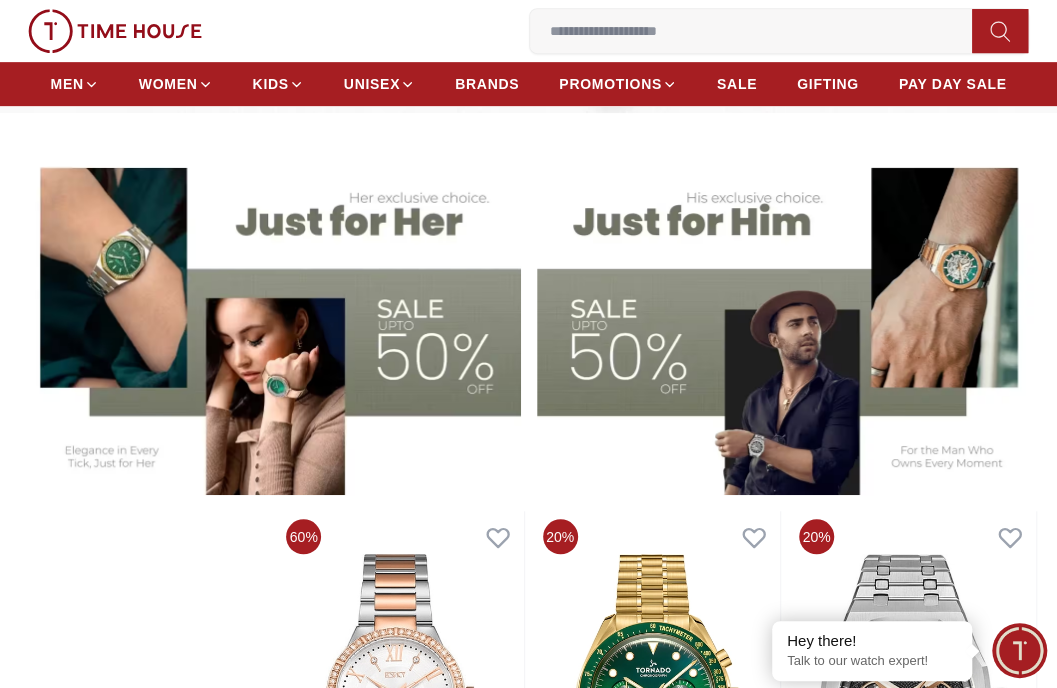scroll, scrollTop: 0, scrollLeft: 0, axis: both 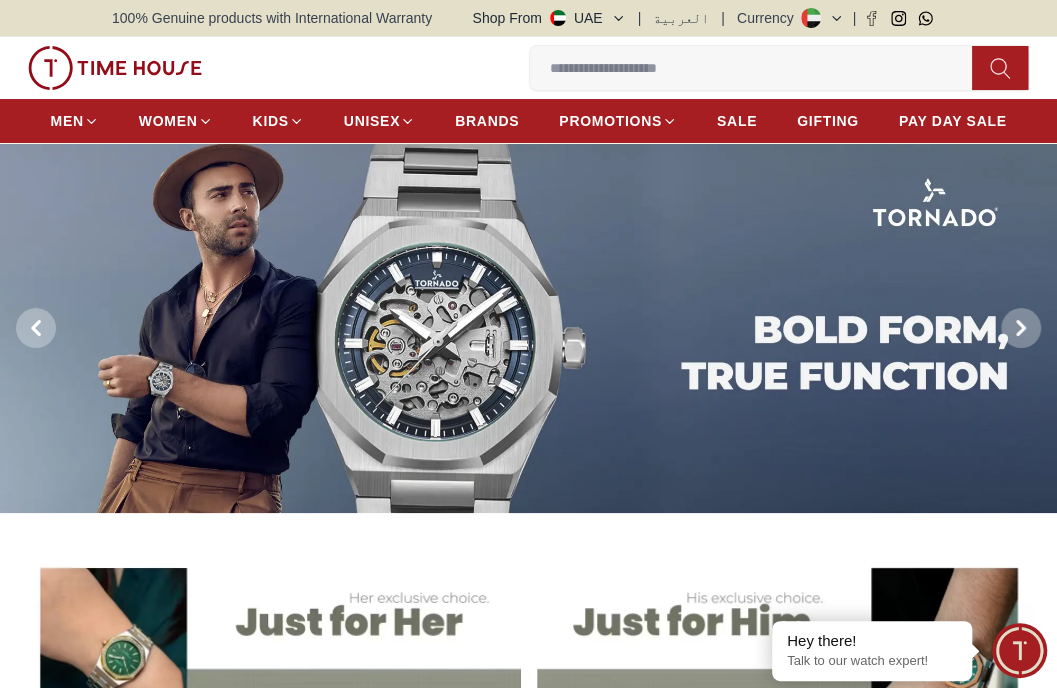click at bounding box center (528, 328) 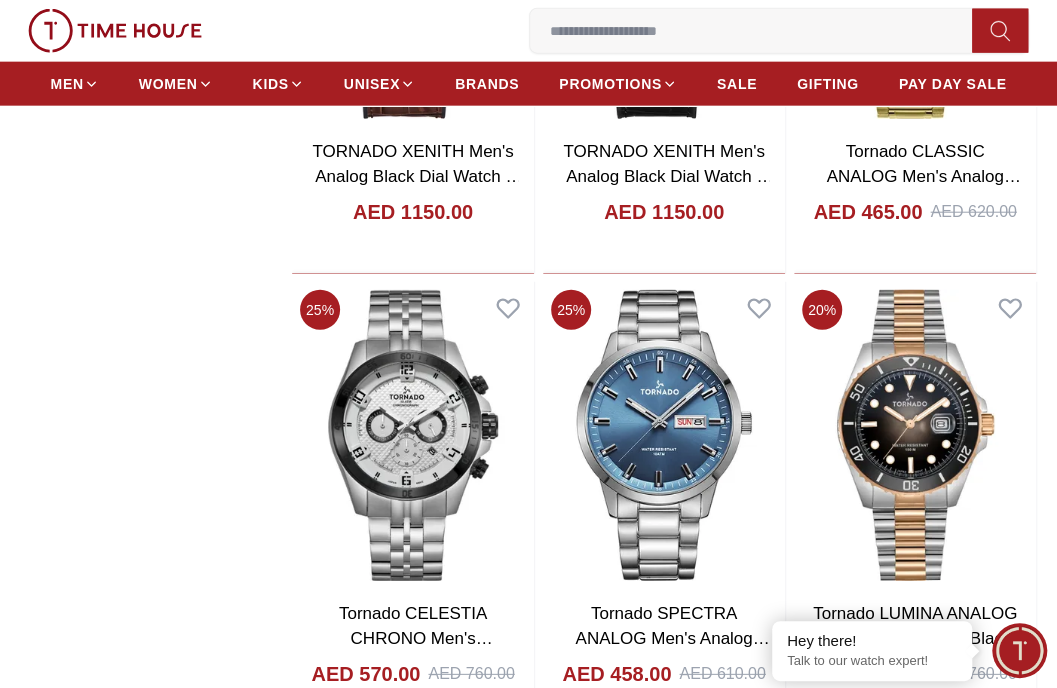 scroll, scrollTop: 1600, scrollLeft: 0, axis: vertical 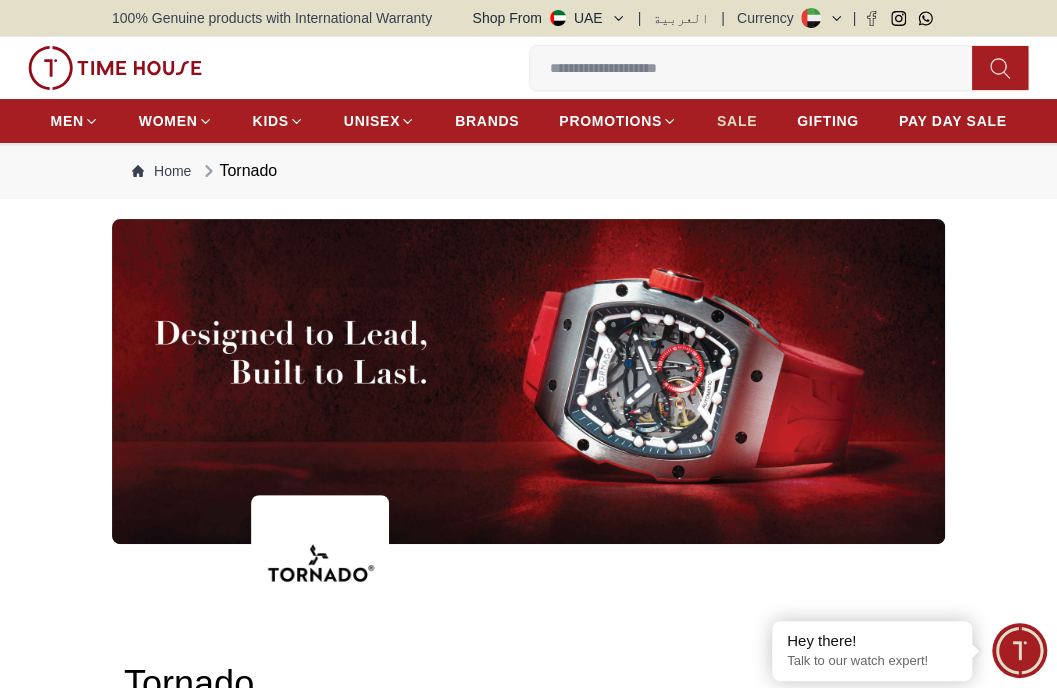 click on "SALE" at bounding box center [737, 121] 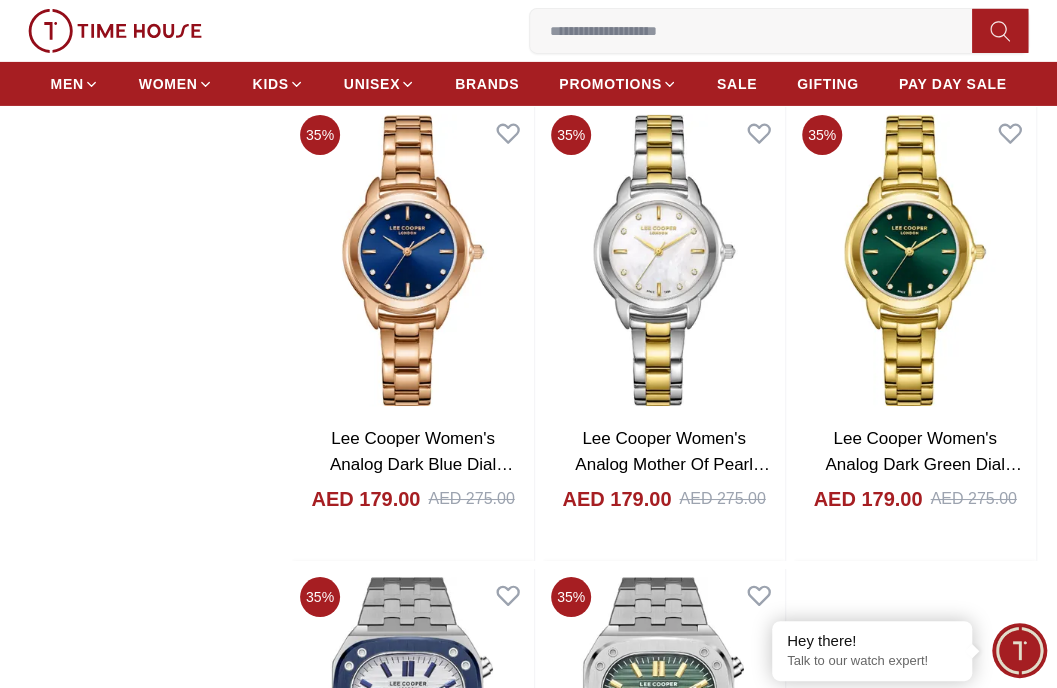 scroll, scrollTop: 3200, scrollLeft: 0, axis: vertical 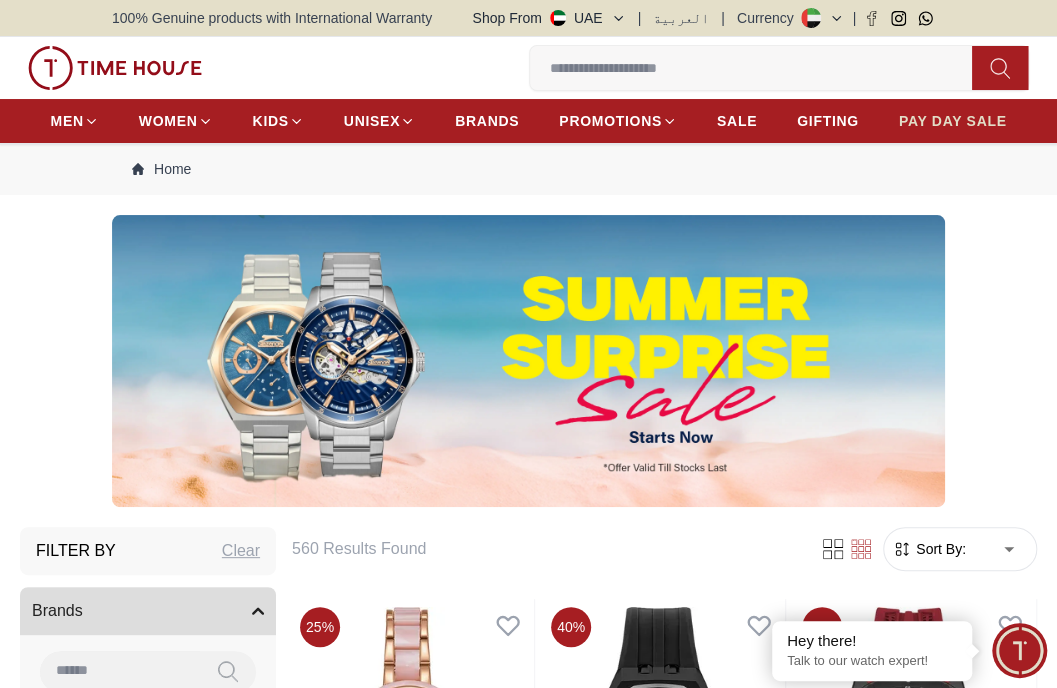 click on "PAY DAY SALE" at bounding box center (953, 121) 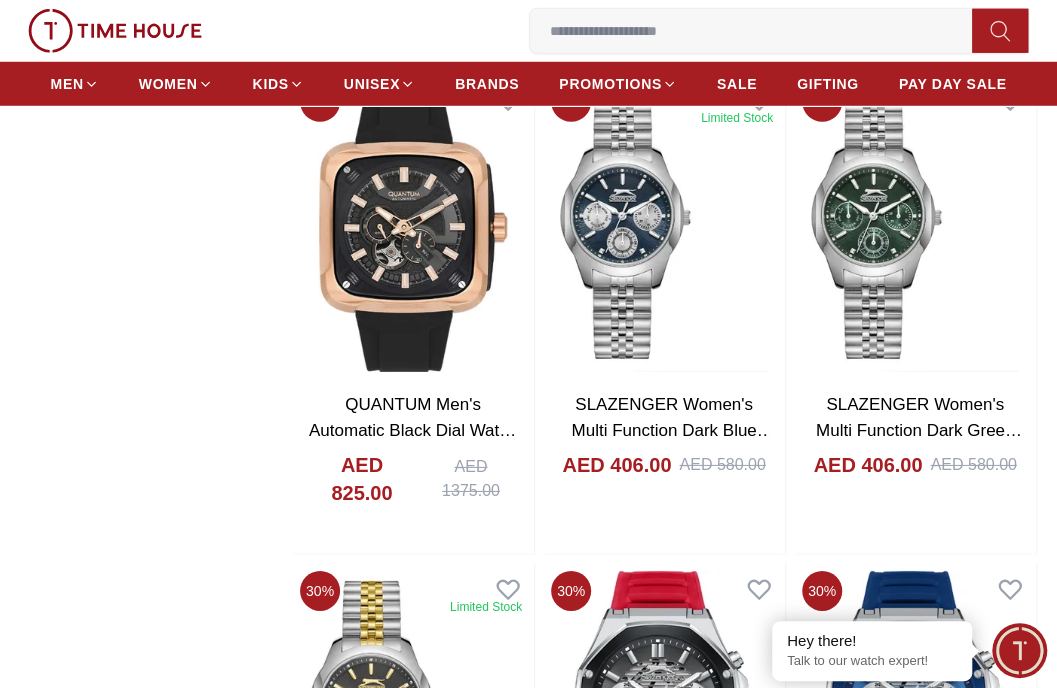 scroll, scrollTop: 2000, scrollLeft: 0, axis: vertical 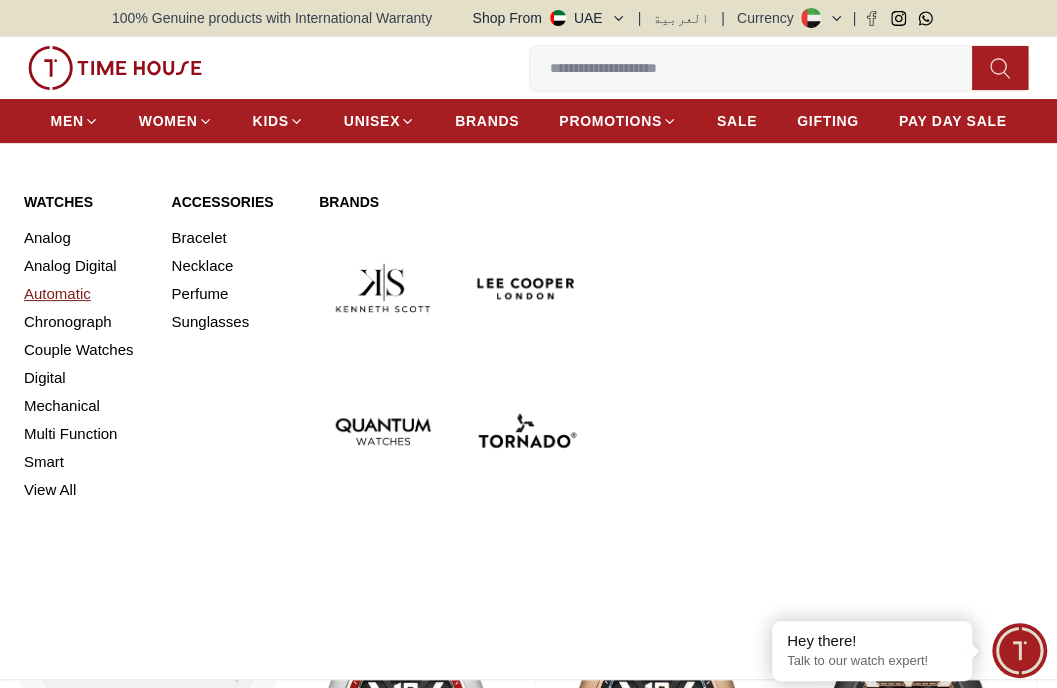 click on "Automatic" at bounding box center (86, 294) 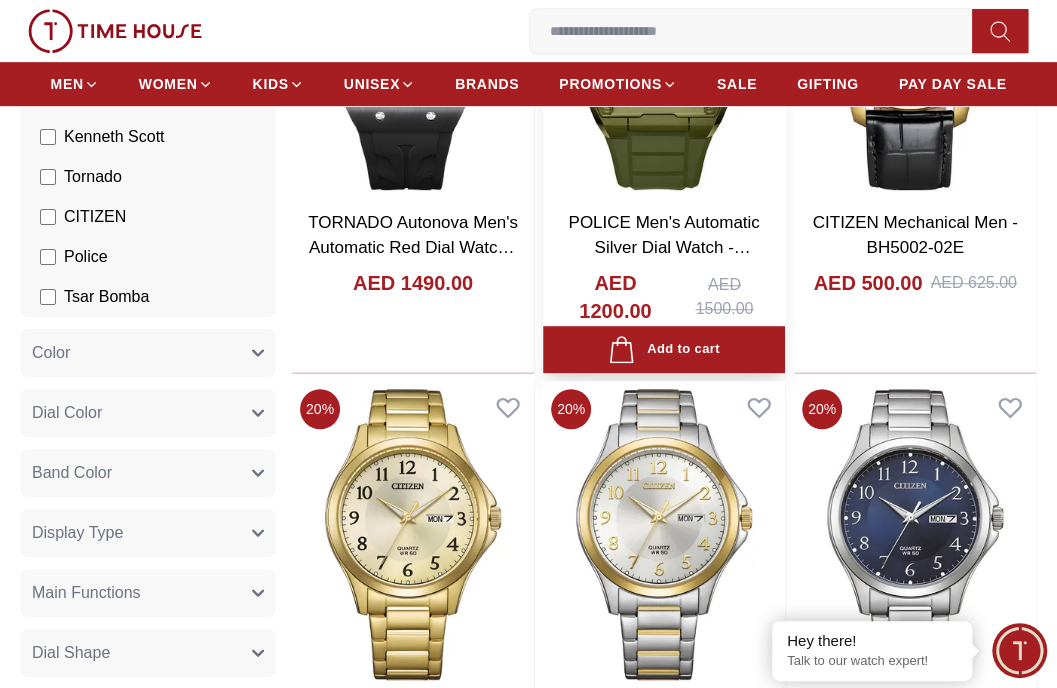 scroll, scrollTop: 1600, scrollLeft: 0, axis: vertical 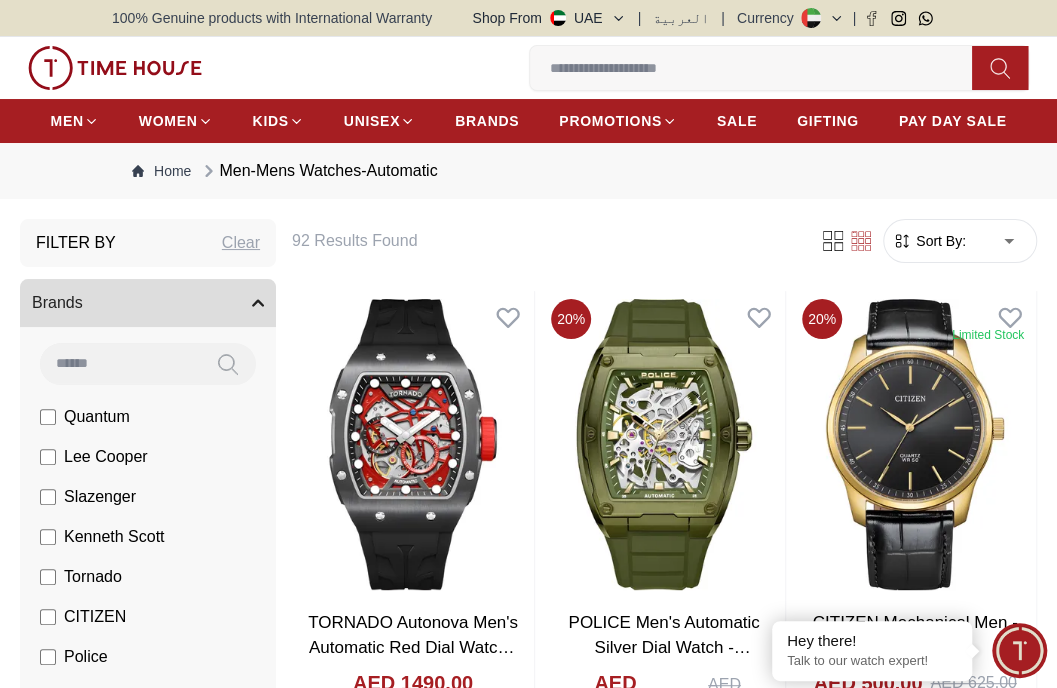 click on "100% Genuine products with International Warranty" at bounding box center [272, 18] 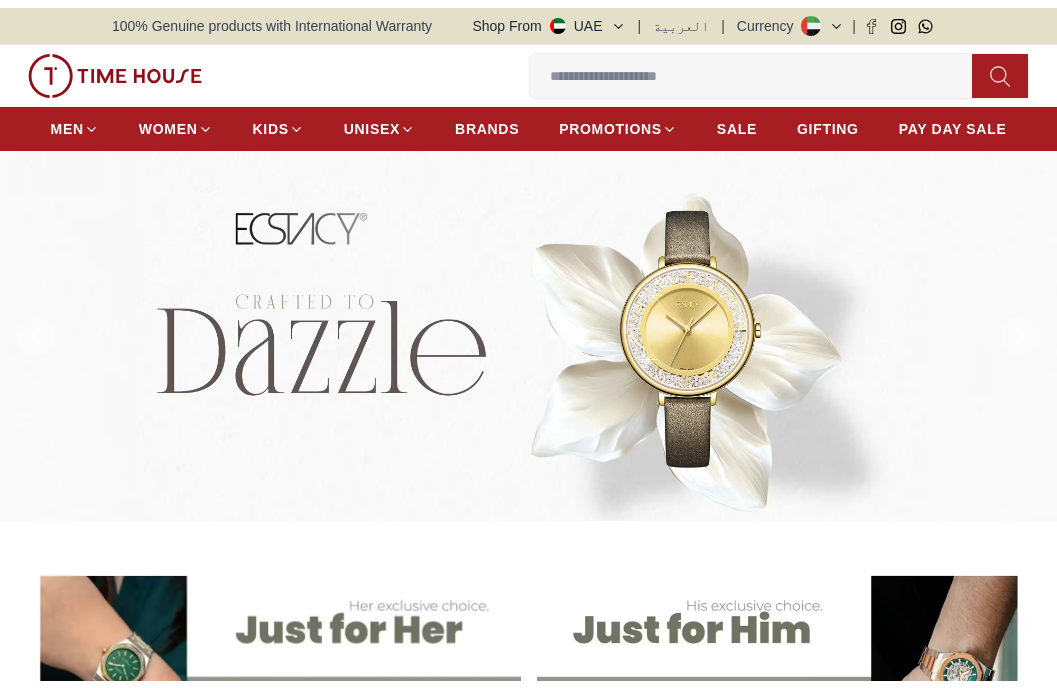 scroll, scrollTop: 0, scrollLeft: 0, axis: both 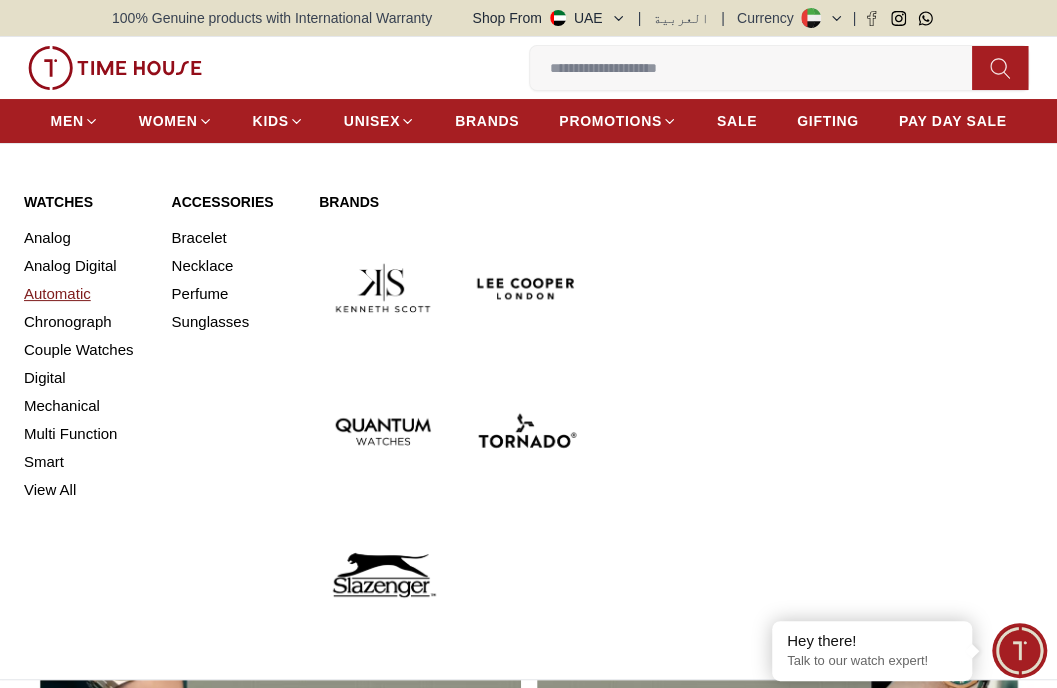 click on "Automatic" at bounding box center [86, 294] 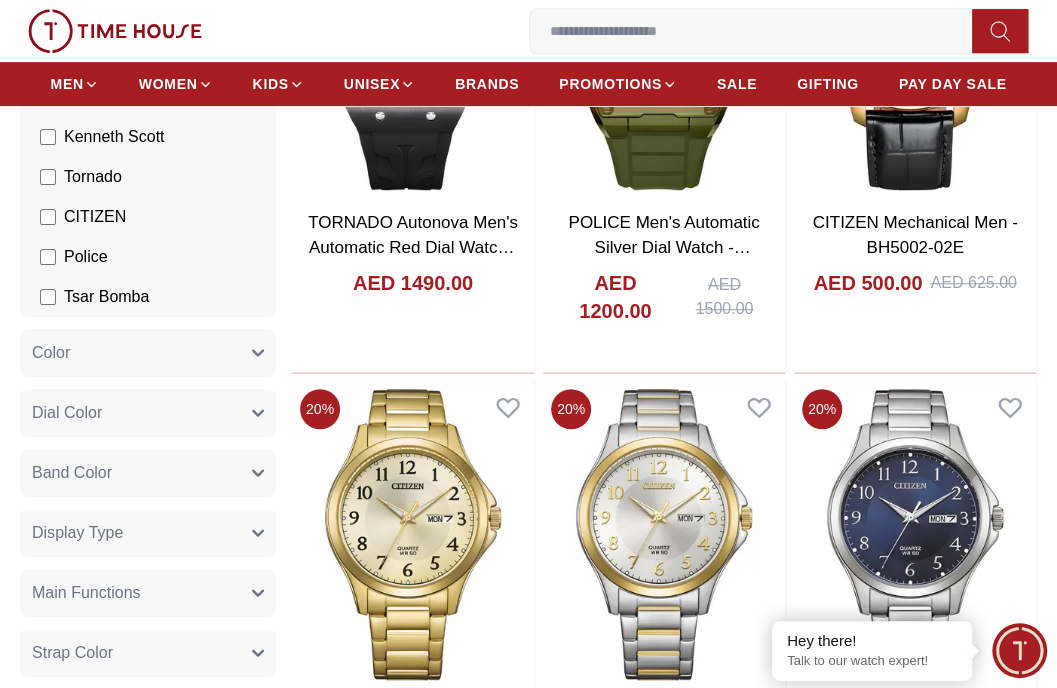 scroll, scrollTop: 0, scrollLeft: 0, axis: both 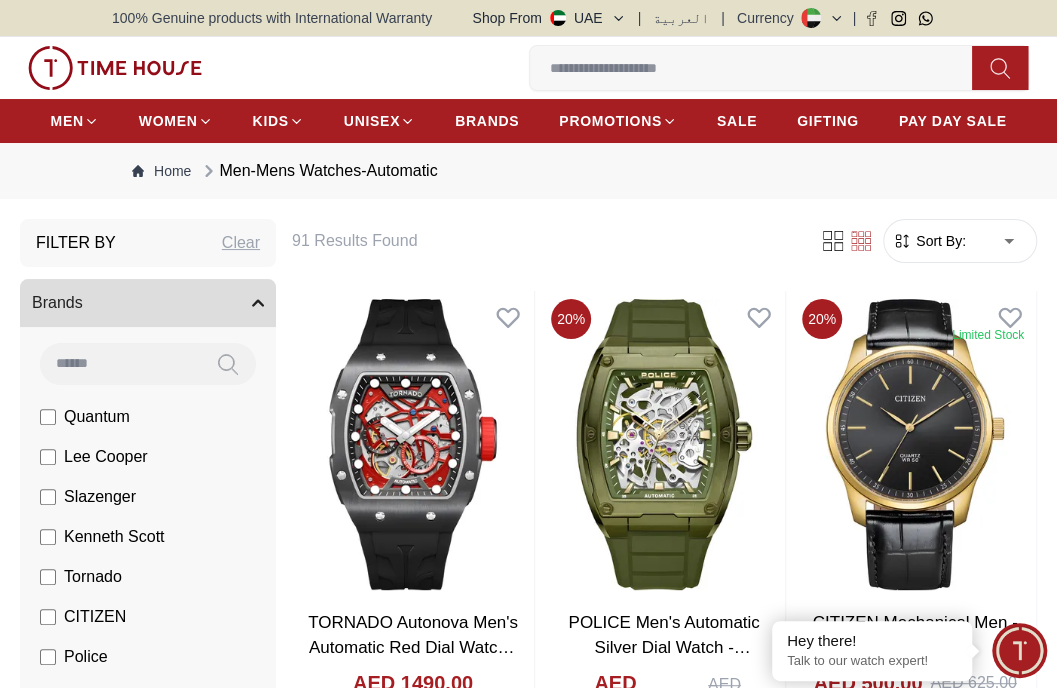 click on "Lee Cooper" at bounding box center (106, 457) 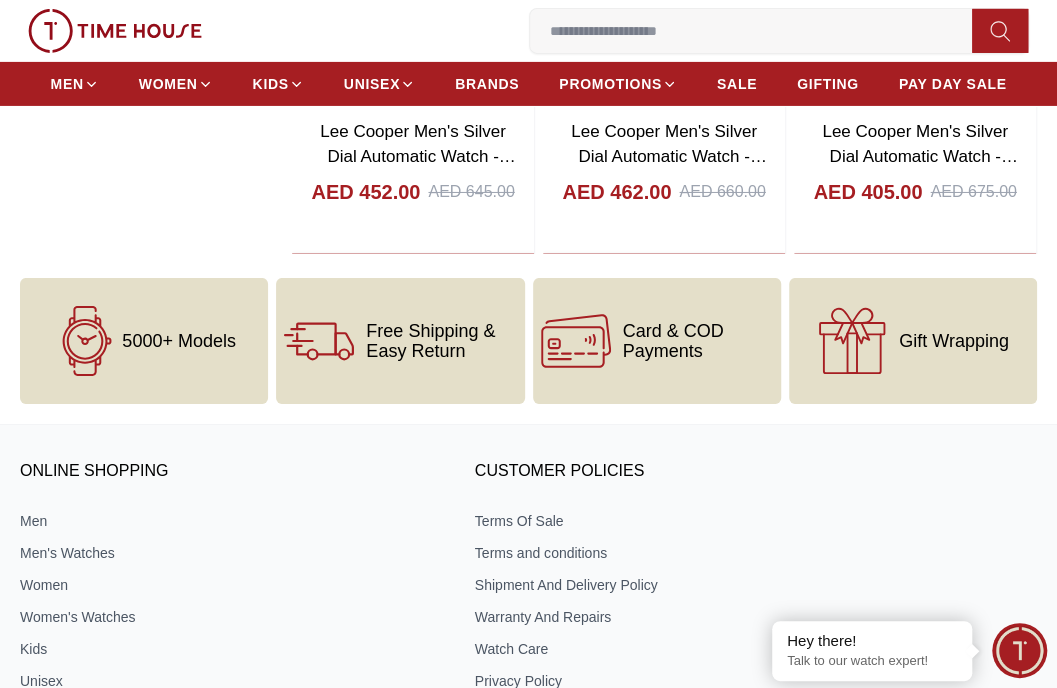scroll, scrollTop: 2400, scrollLeft: 0, axis: vertical 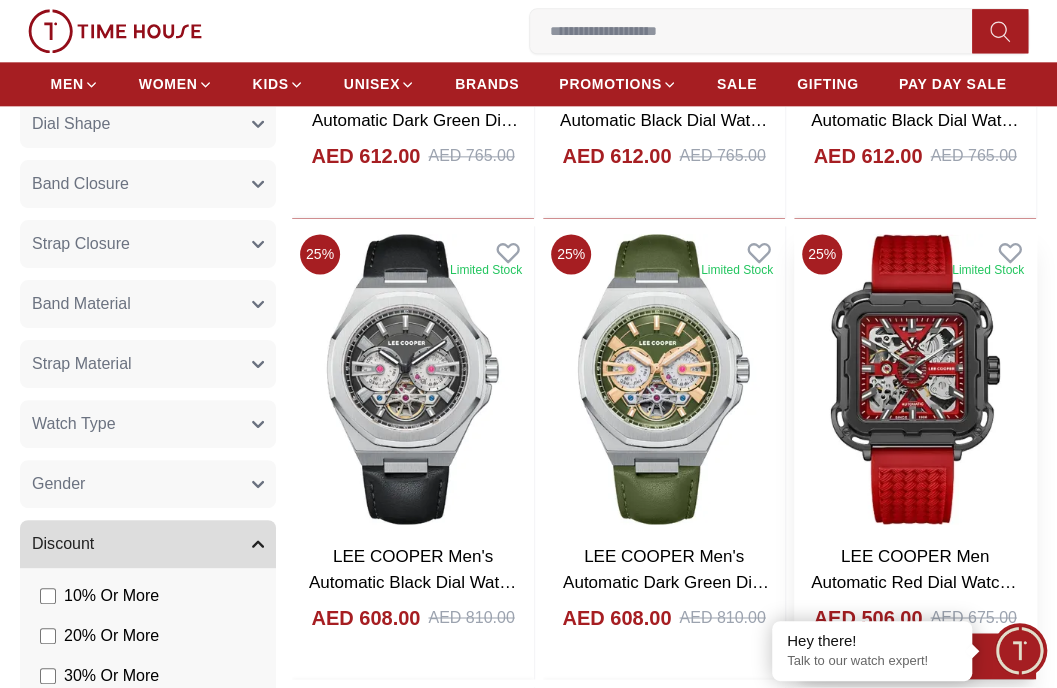click at bounding box center (915, 379) 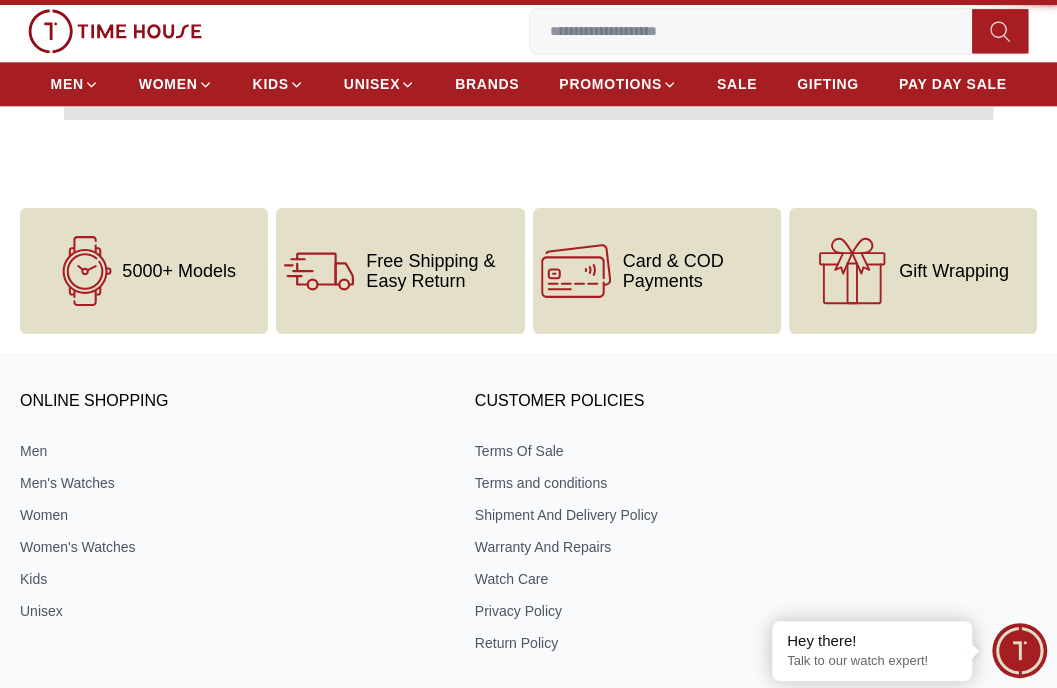 scroll, scrollTop: 0, scrollLeft: 0, axis: both 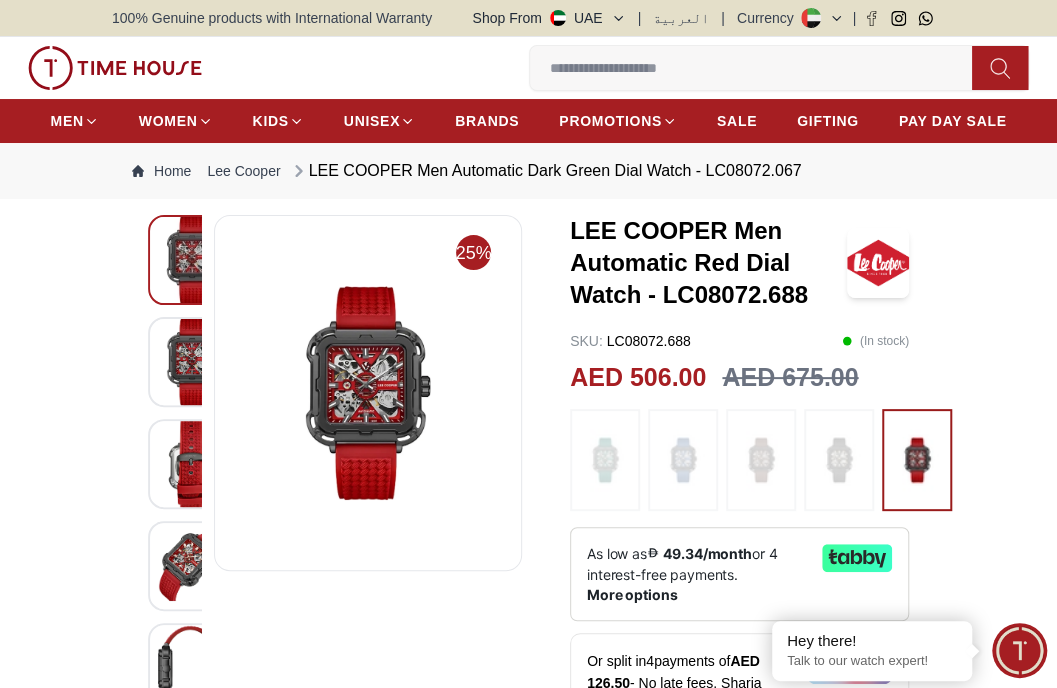 click at bounding box center [839, 460] 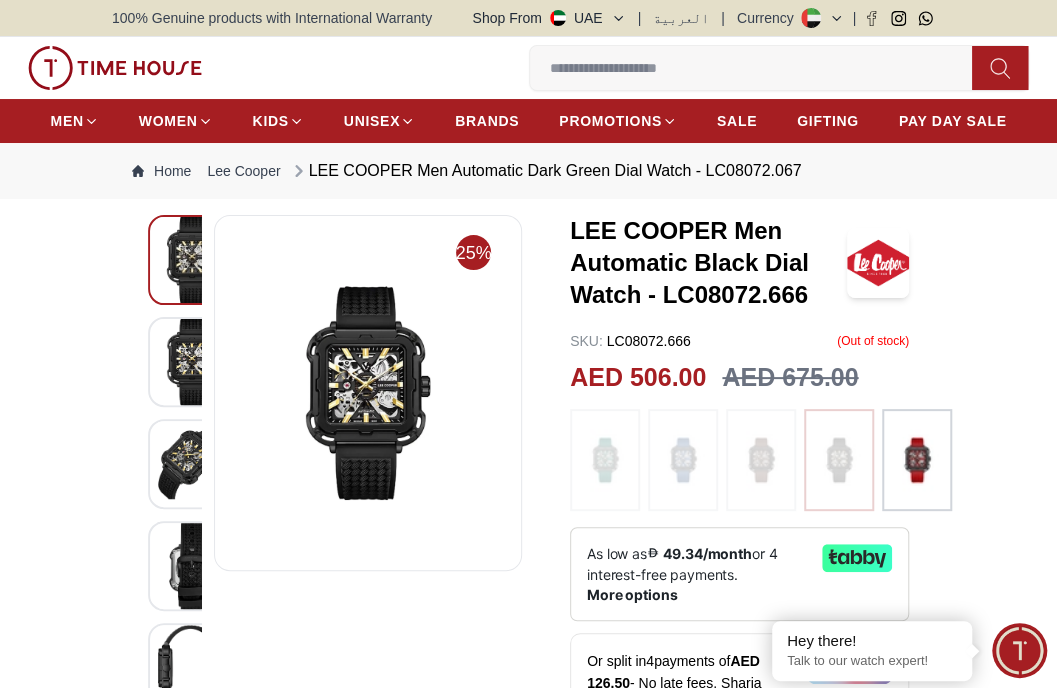 click at bounding box center [683, 460] 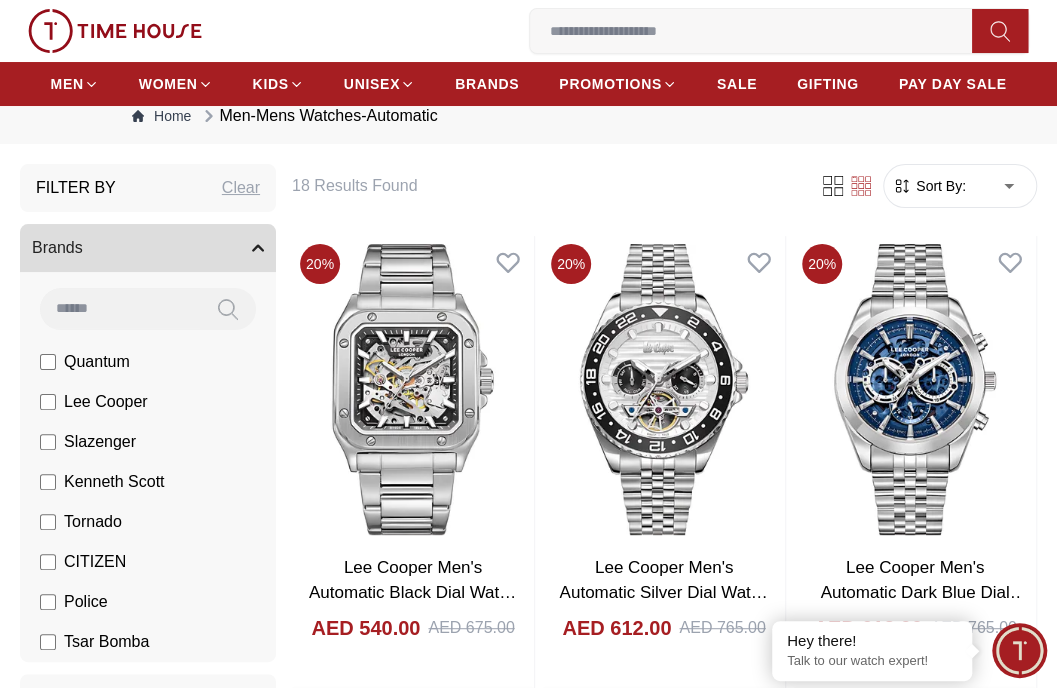 scroll, scrollTop: 855, scrollLeft: 0, axis: vertical 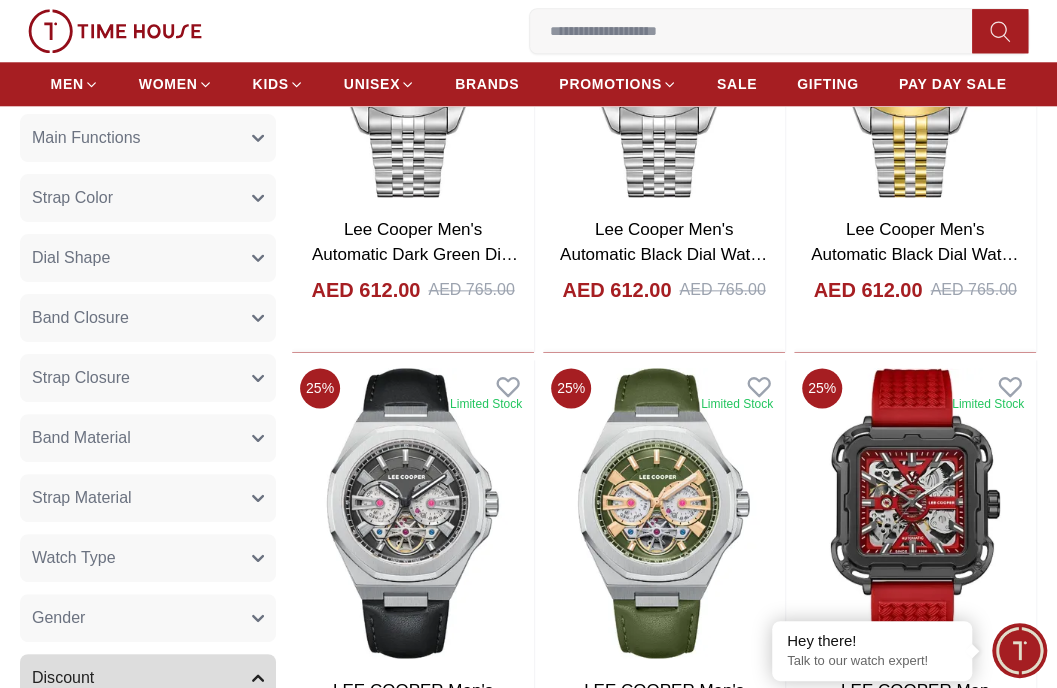 click on "Strap Color" at bounding box center (148, 198) 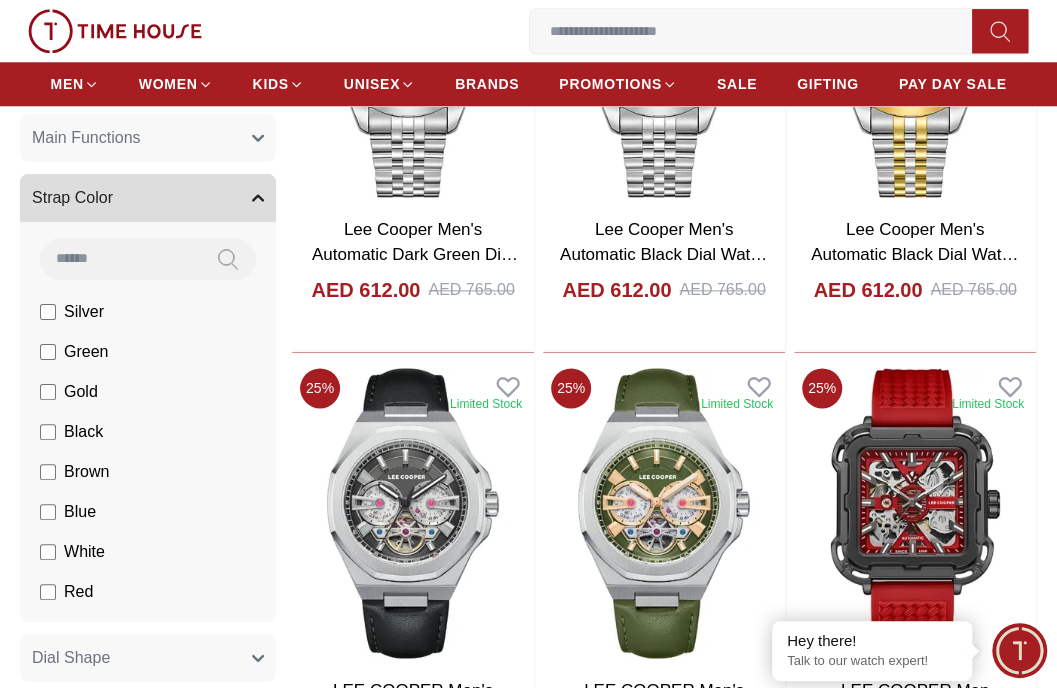 click on "Blue" at bounding box center [95, -238] 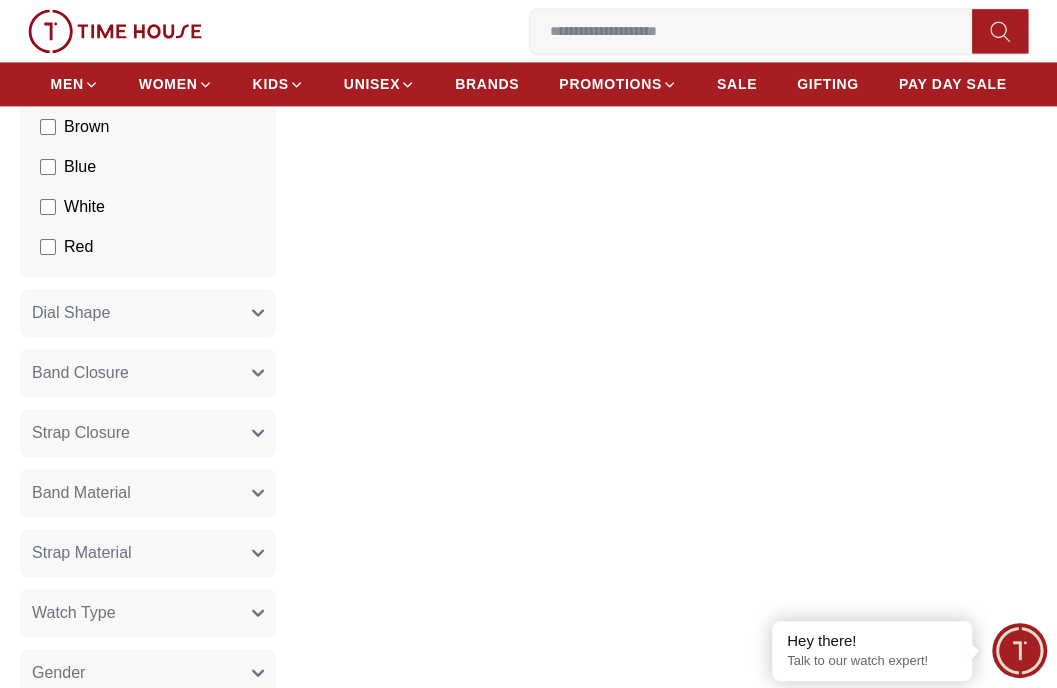 scroll, scrollTop: 800, scrollLeft: 0, axis: vertical 